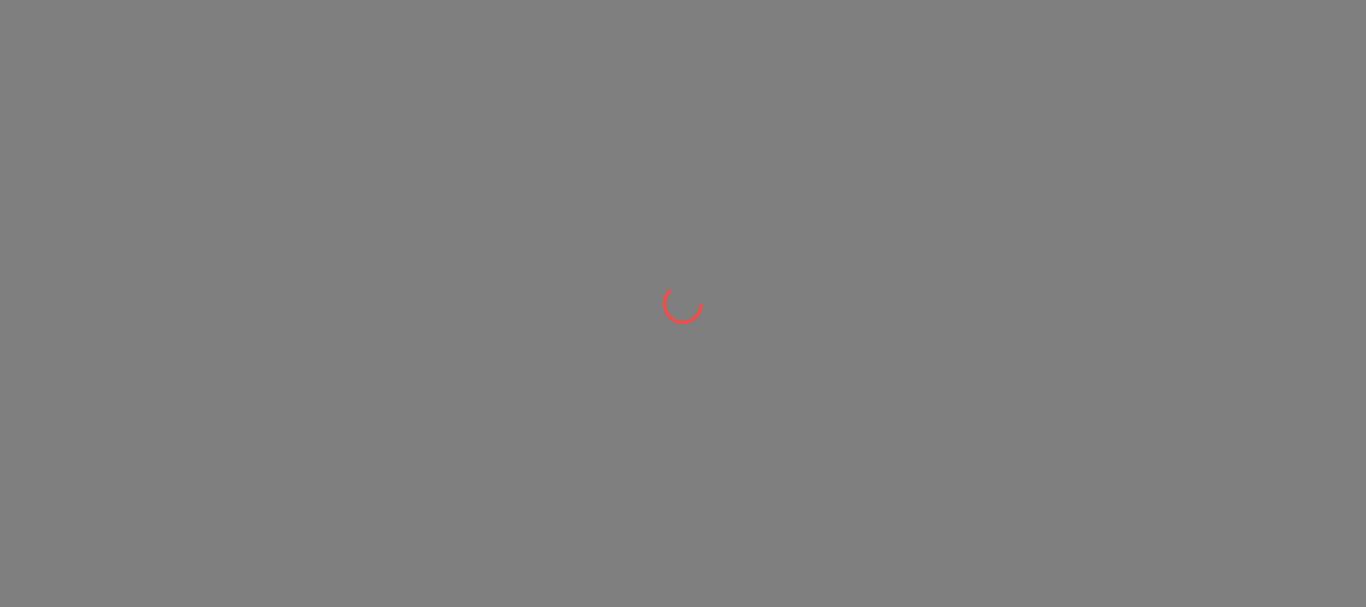 scroll, scrollTop: 0, scrollLeft: 0, axis: both 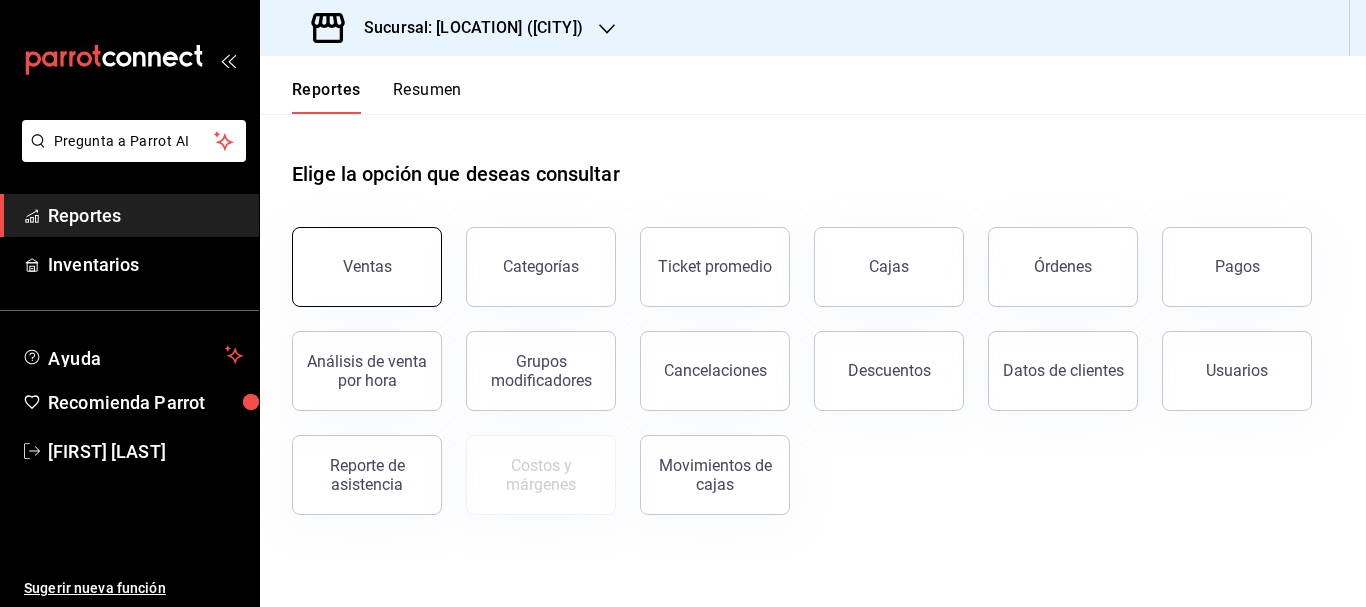 click on "Ventas" at bounding box center [367, 266] 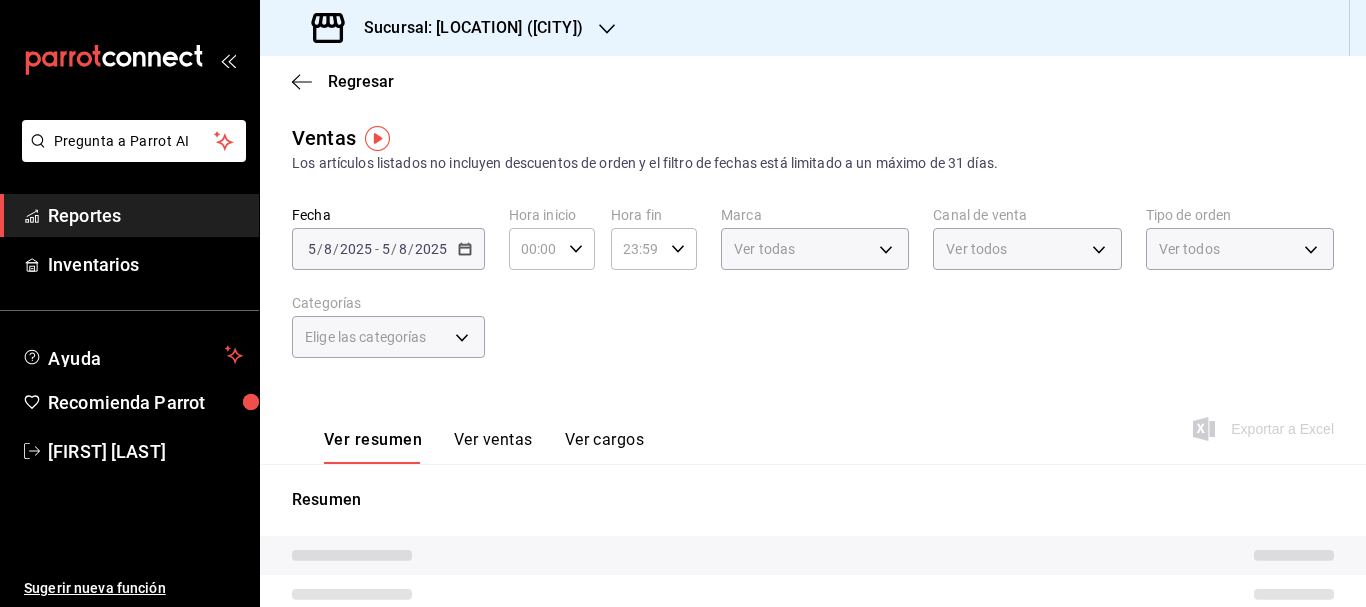 type on "PARROT,UBER_EATS,RAPPI,DIDI_FOOD,ONLINE" 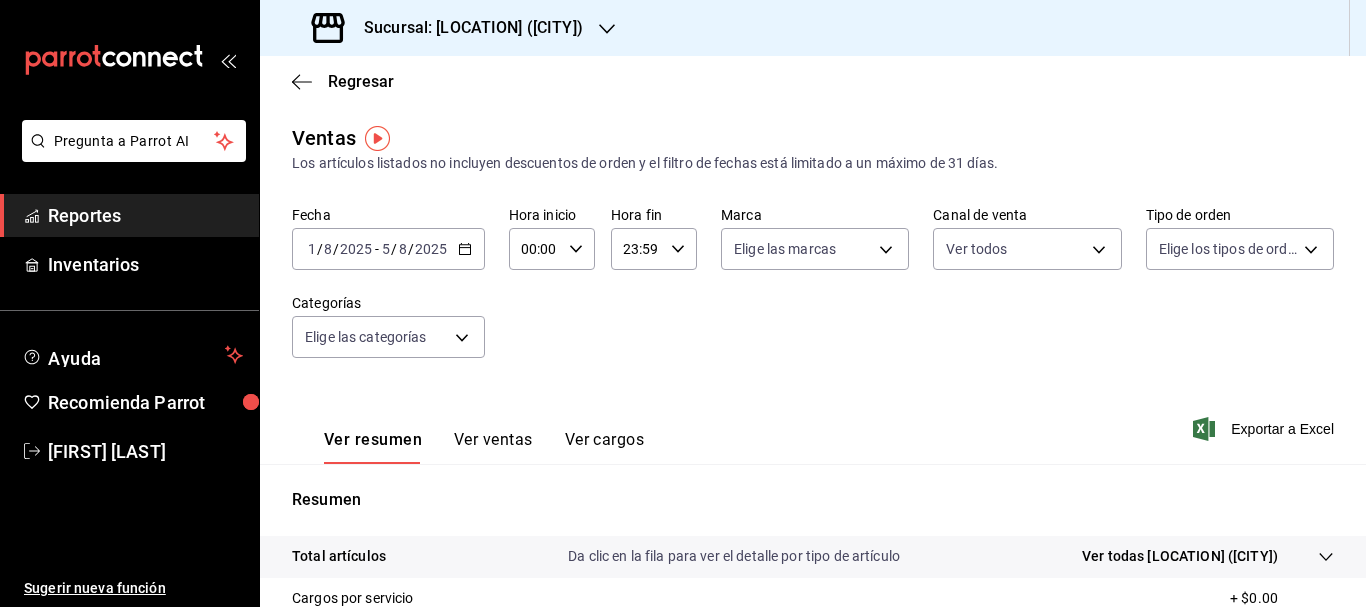 click on "[DATE] [DATE] - [DATE] [DATE]" at bounding box center [388, 249] 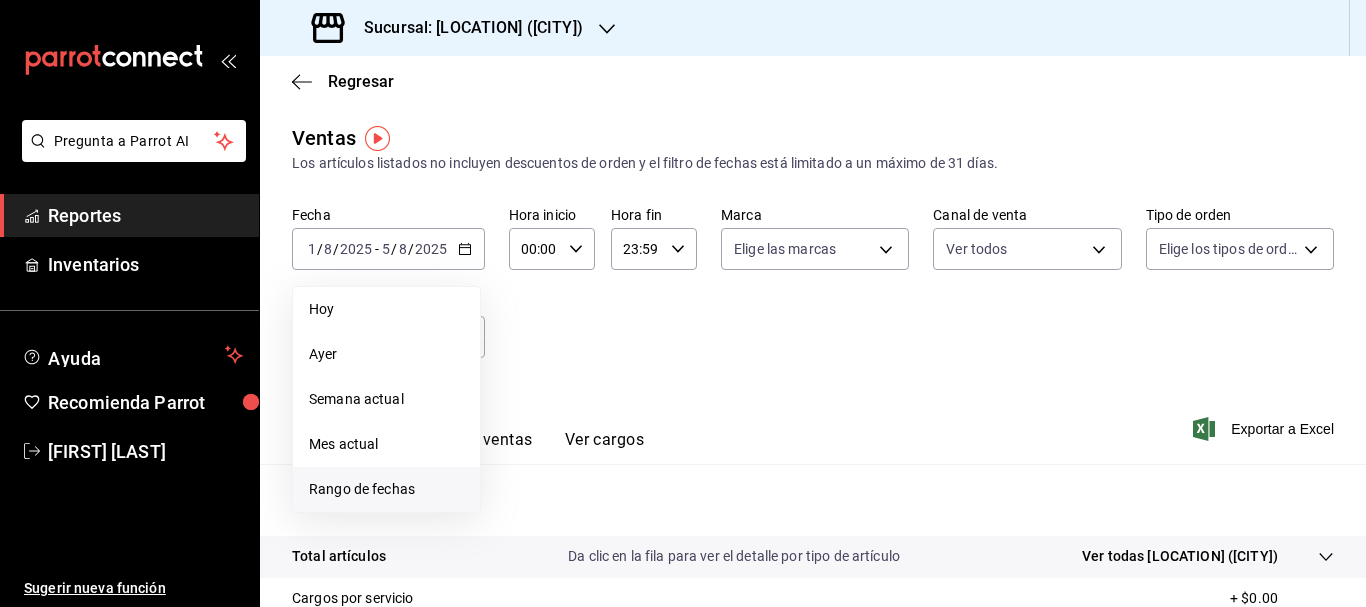 click on "Rango de fechas" at bounding box center [386, 489] 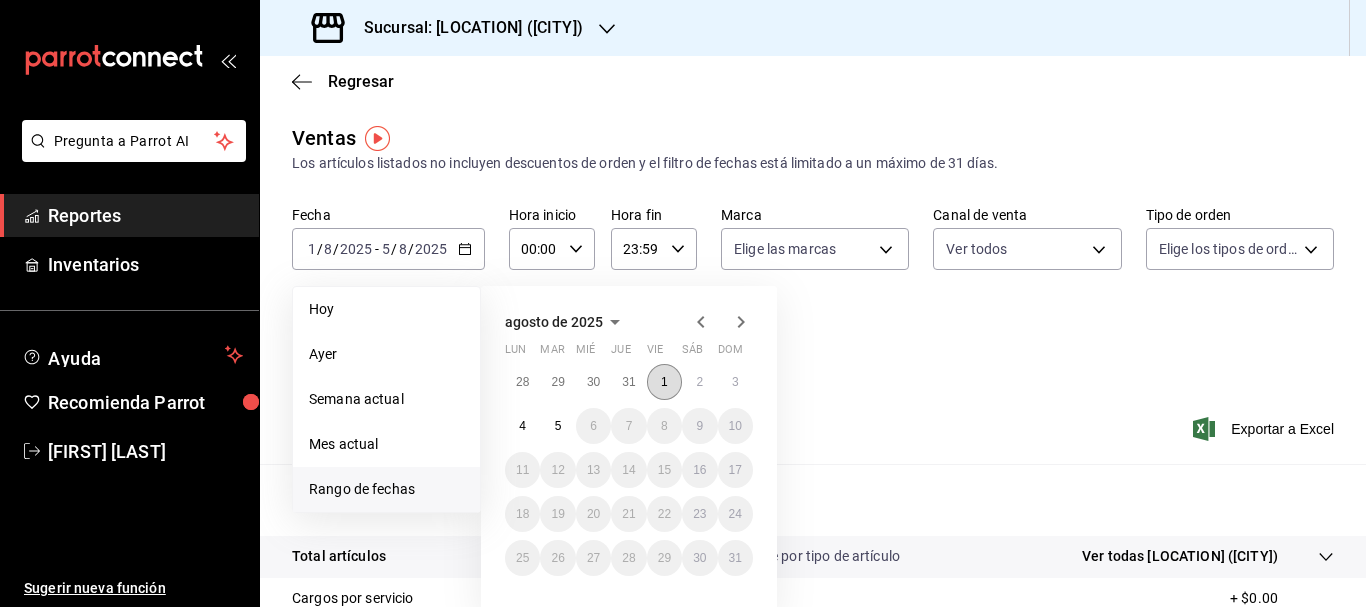 click on "1" at bounding box center [664, 382] 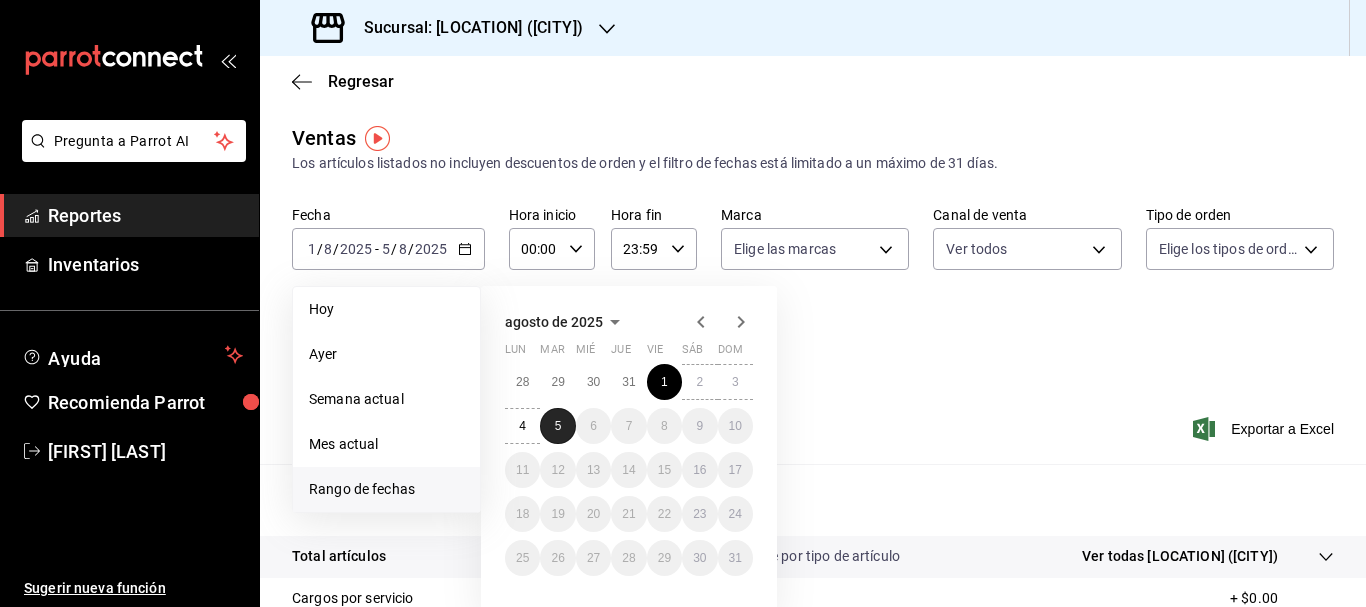 click on "5" at bounding box center (557, 426) 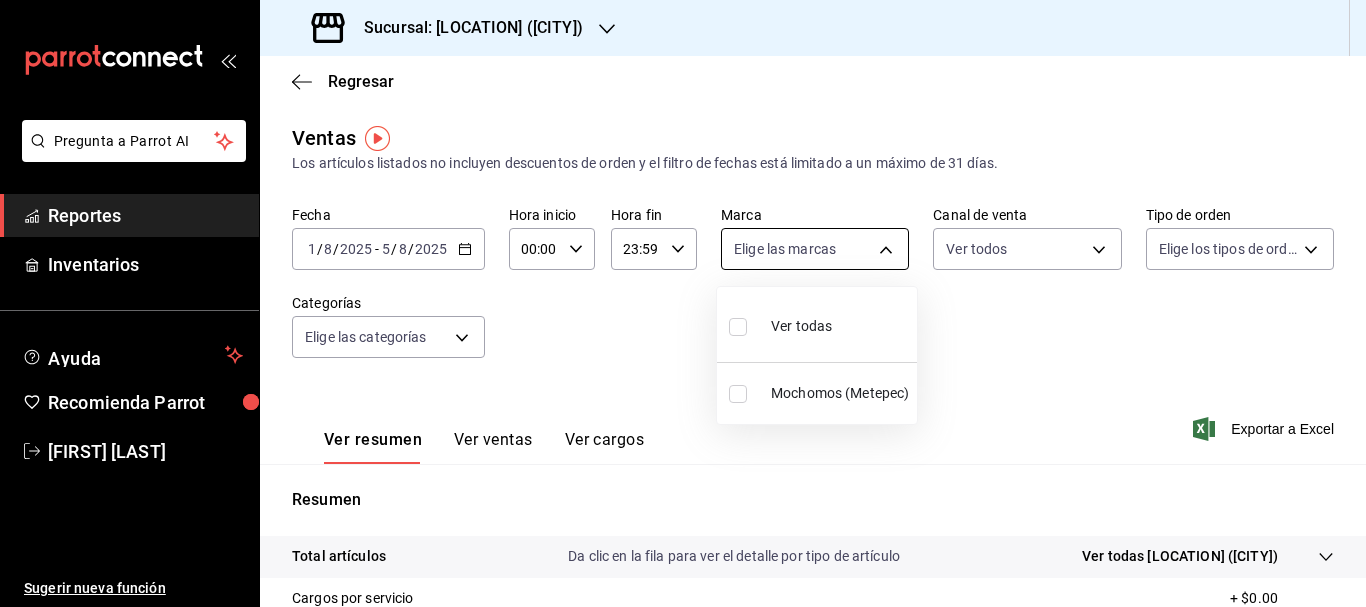 click on "Pregunta a Parrot AI Reportes   Inventarios   Ayuda Recomienda Parrot   [FIRST] [LAST]   Sugerir nueva función   Sucursal: [CITY] ([CITY]) Regresar Ventas Los artículos listados no incluyen descuentos de orden y el filtro de fechas está limitado a un máximo de 31 días. Fecha 2025-08-01 [DATE] - [DATE] Hora inicio 00:00 Hora inicio Hora fin 23:59 Hora fin Marca Elige las marcas Canal de venta Ver todos PARROT,UBER_EATS,RAPPI,DIDI_FOOD,ONLINE Tipo de orden Elige los tipos de orden Categorías Elige las categorías Ver resumen Ver ventas Ver cargos Exportar a Excel Resumen Total artículos Da clic en la fila para ver el detalle por tipo de artículo + $970,106.80 Cargos por servicio + $0.00 Venta bruta = $970,106.80 Descuentos totales - $17,929.00 Certificados de regalo - $0.00 Venta total = $952,177.80 Impuestos - $131,334.87 Venta neta = $820,842.93 GANA 1 MES GRATIS EN TU SUSCRIPCIÓN AQUÍ Ver video tutorial Ir a video Pregunta a Parrot AI Reportes   Inventarios   Ayuda" at bounding box center [683, 303] 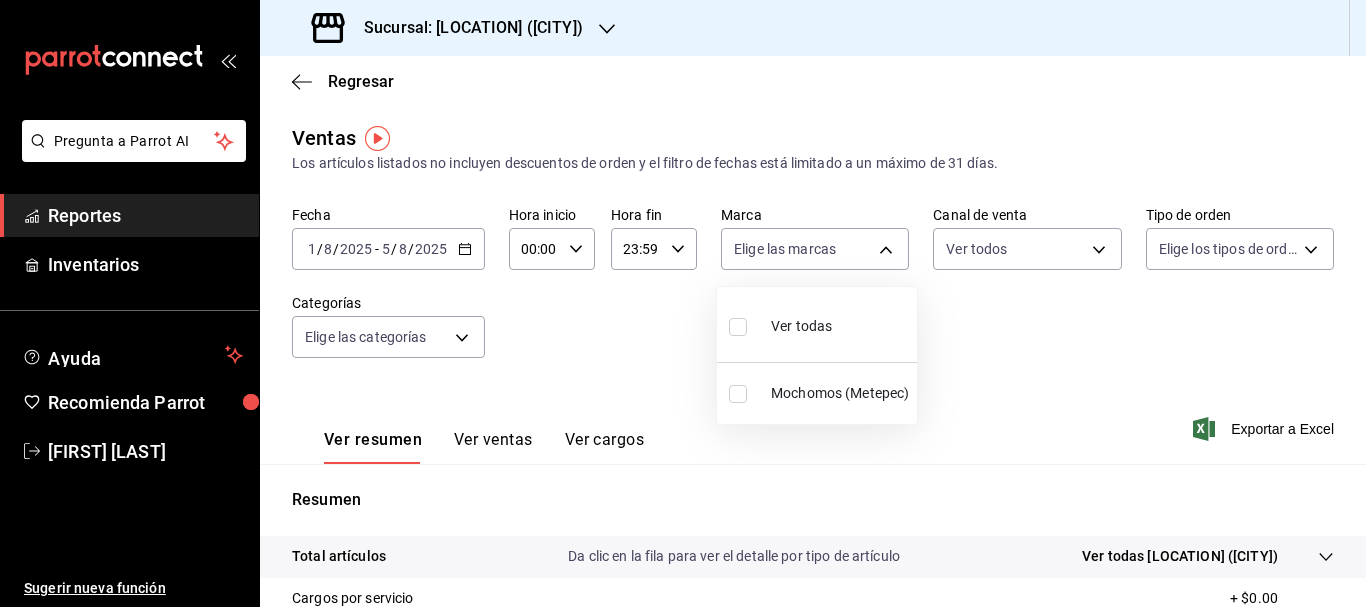 click on "Ver todas" at bounding box center [817, 324] 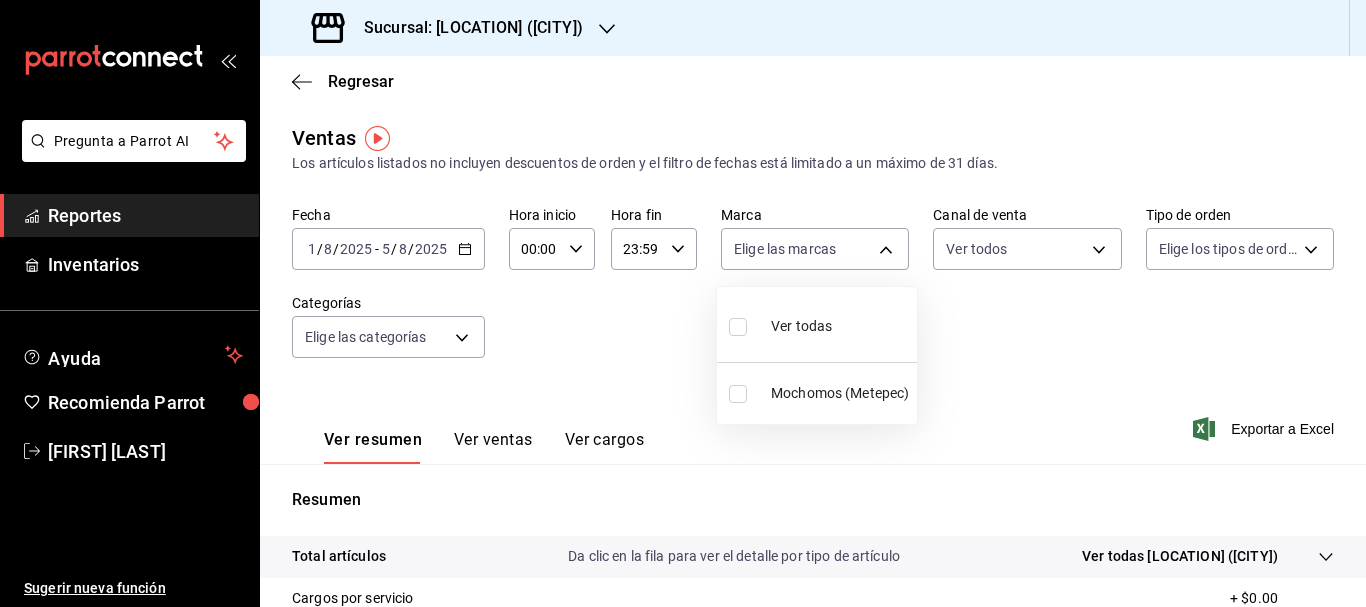 checkbox on "true" 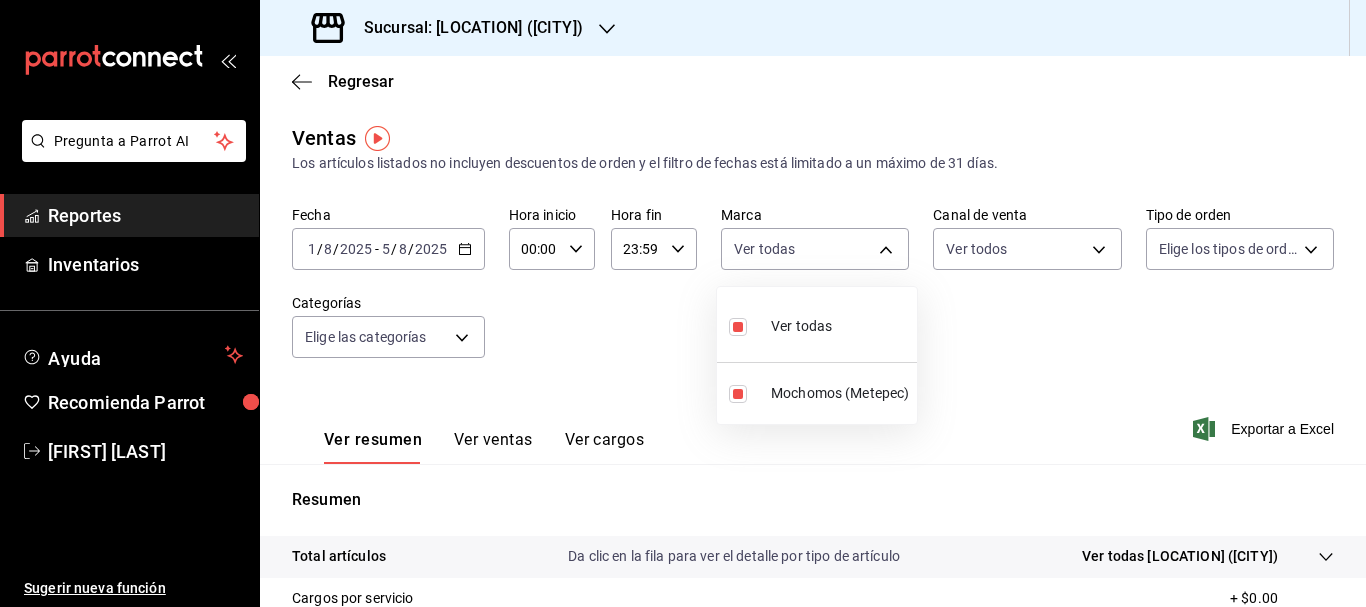 click at bounding box center (683, 303) 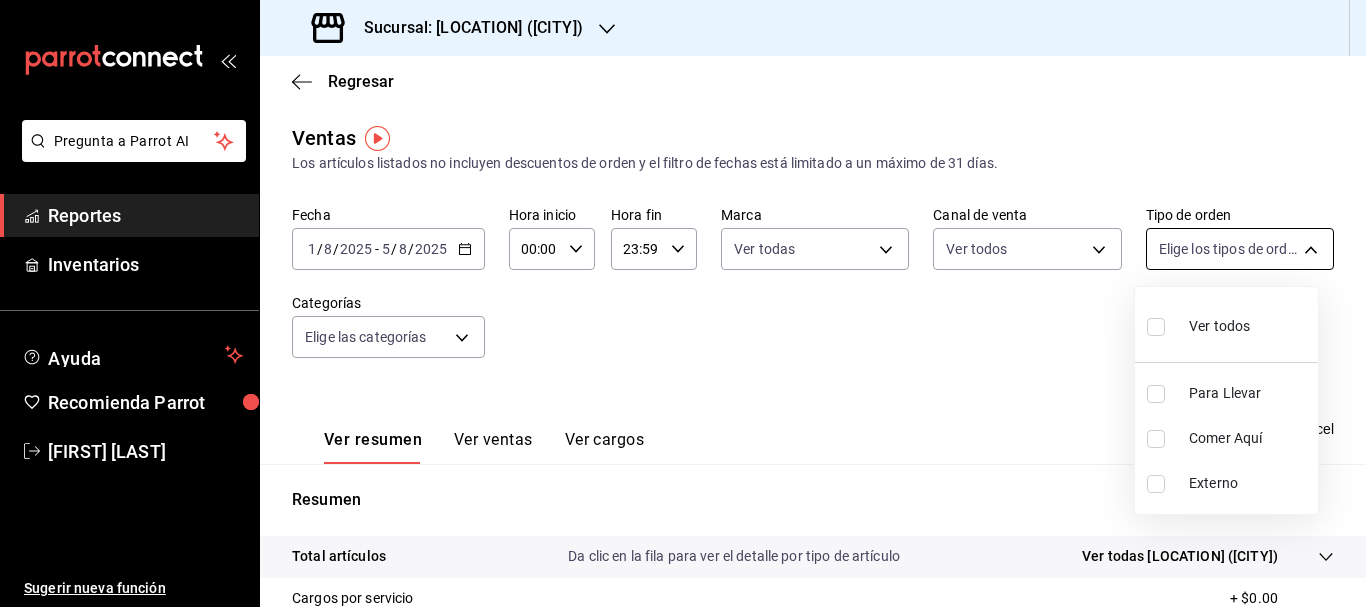 click on "Pregunta a Parrot AI Reportes   Inventarios   Ayuda Recomienda Parrot   [FIRST] [LAST]   Sugerir nueva función   Sucursal: [LOCATION] ([CITY]) Regresar Ventas Los artículos listados no incluyen descuentos de orden y el filtro de fechas está limitado a un máximo de 31 días. Fecha [DATE] [DATE] - [DATE] [DATE] Hora inicio 00:00 Hora inicio Hora fin 23:59 Hora fin Marca Ver todas 2365f74e-aa6b-4392-bdf2-72765591bddf Canal de venta Ver todos PARROT,UBER_EATS,RAPPI,DIDI_FOOD,ONLINE Tipo de orden Elige los tipos de orden Categorías Elige las categorías Ver resumen Ver ventas Ver cargos Exportar a Excel Resumen Total artículos Da clic en la fila para ver el detalle por tipo de artículo + $970,106.80 Cargos por servicio + $0.00 Venta bruta = $970,106.80 Descuentos totales - $17,929.00 Certificados de regalo - $0.00 Venta total = $952,177.80 Impuestos - $131,334.87 Venta neta = $820,842.93 GANA 1 MES GRATIS EN TU SUSCRIPCIÓN AQUÍ Ver video tutorial Ir a video Pregunta a Parrot AI" at bounding box center [683, 303] 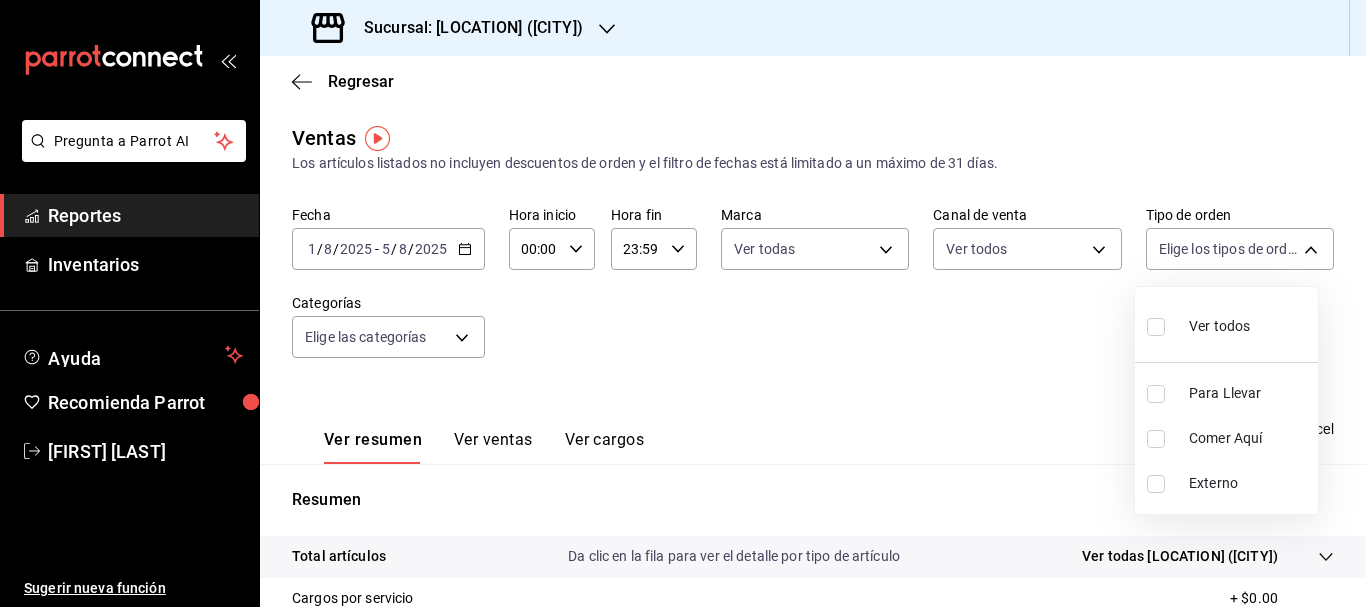 click at bounding box center (1156, 327) 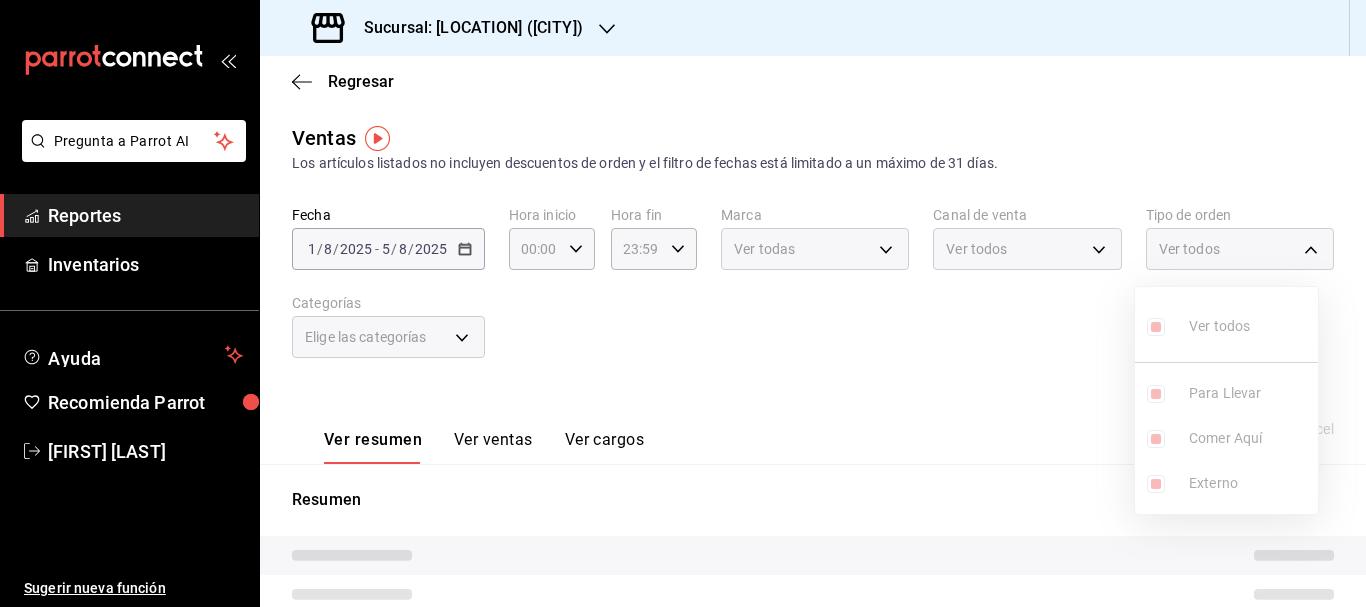 click at bounding box center (683, 303) 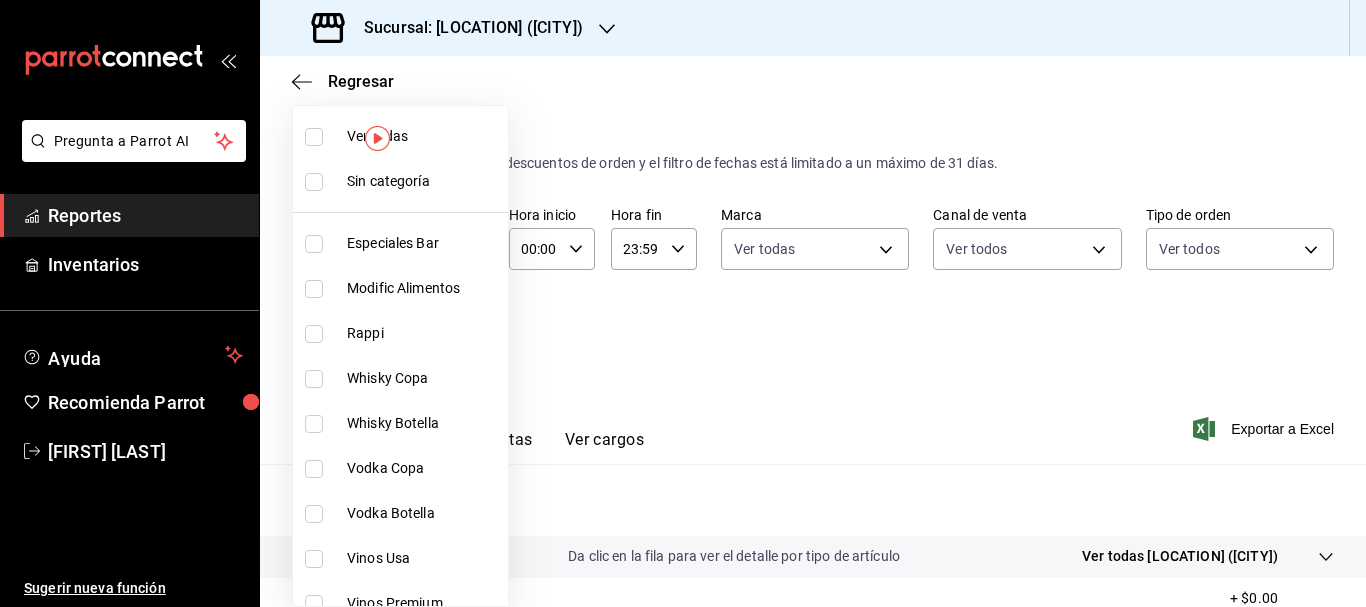 click on "Pregunta a Parrot AI Reportes   Inventarios   Ayuda Recomienda Parrot   [FIRST] [LAST]   Sugerir nueva función   Sucursal: [LOCATION] ([CITY]) Regresar Ventas Los artículos listados no incluyen descuentos de orden y el filtro de fechas está limitado a un máximo de 31 días. Fecha [DATE] [DATE] - [DATE] [DATE] Hora inicio 00:00 Hora inicio Hora fin 23:59 Hora fin Marca Ver todas 2365f74e-aa6b-4392-bdf2-72765591bddf Canal de venta Ver todos PARROT,UBER_EATS,RAPPI,DIDI_FOOD,ONLINE Tipo de orden Ver todas 3a236ed8-2e24-47ca-8e59-ead494492482,da8509e8-5fca-4f62-958e-973104937870,EXTERNAL Categorías Elige las categorías Ver resumen Ver ventas Ver cargos Exportar a Excel Resumen Total artículos Da clic en la fila para ver el detalle por tipo de artículo + $970,106.80 Cargos por servicio + $0.00 Venta bruta = $970,106.80 Descuentos totales - $17,929.00 Certificados de regalo - $0.00 Venta total = $952,177.80 Impuestos - $131,334.87 Venta neta = $820,842.93 Ver video tutorial Ir a video" at bounding box center [683, 303] 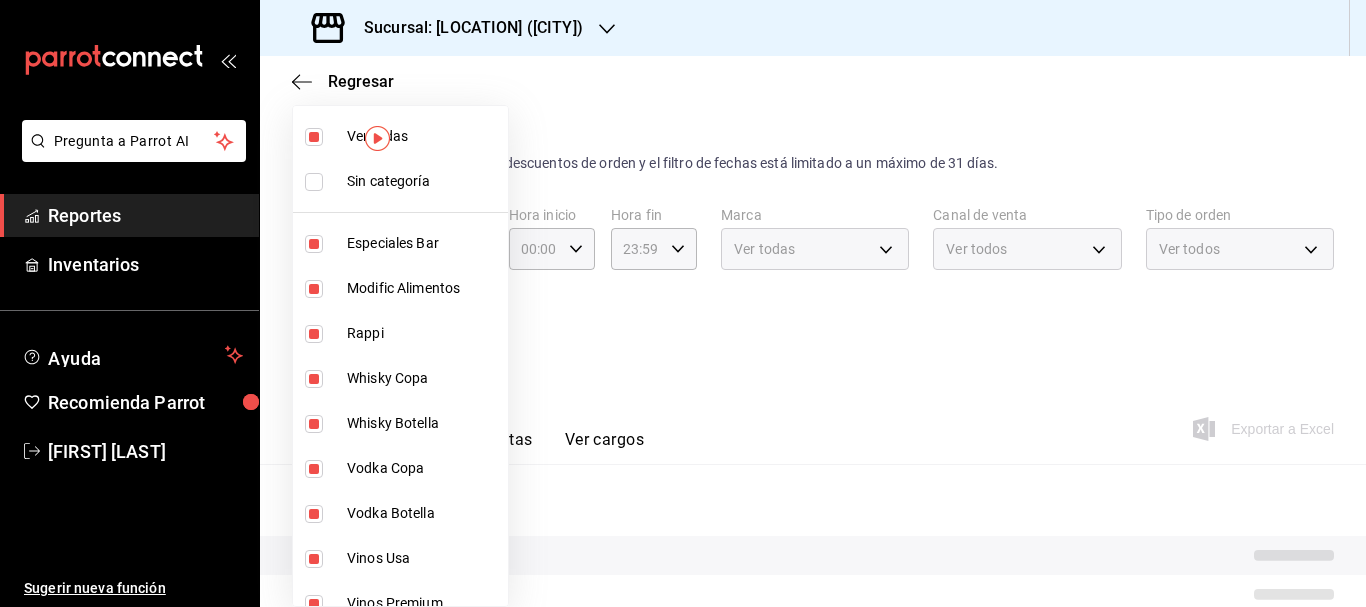 click on "Sin categoría" at bounding box center [423, 181] 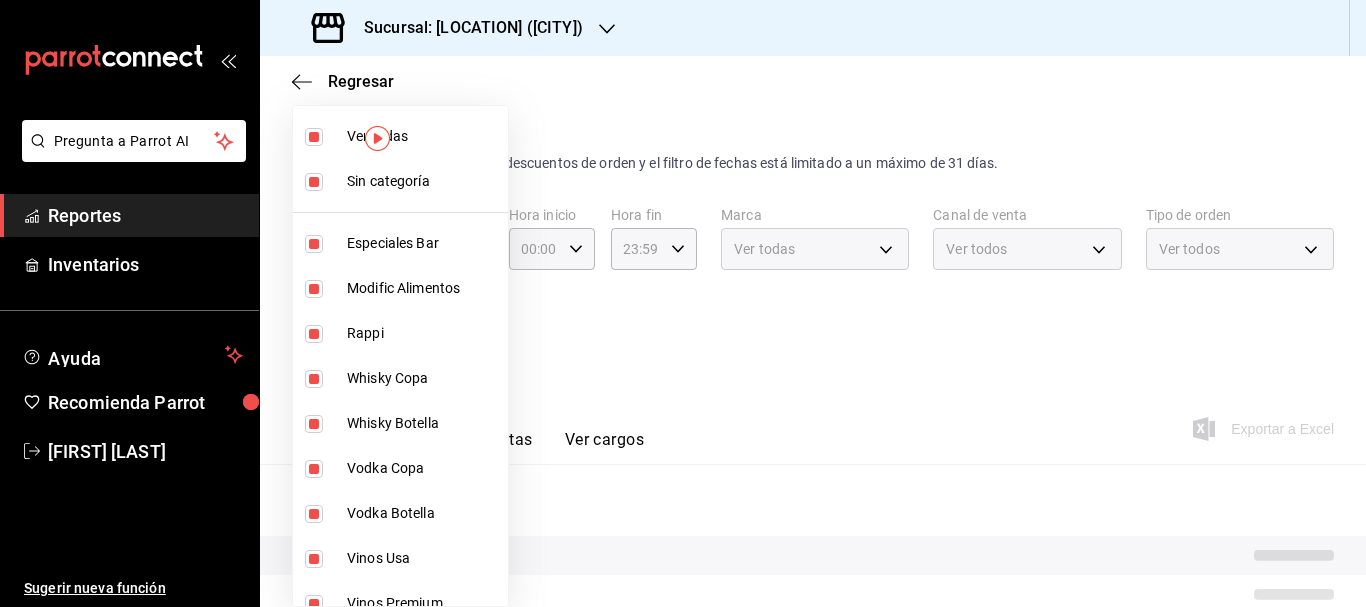 checkbox on "true" 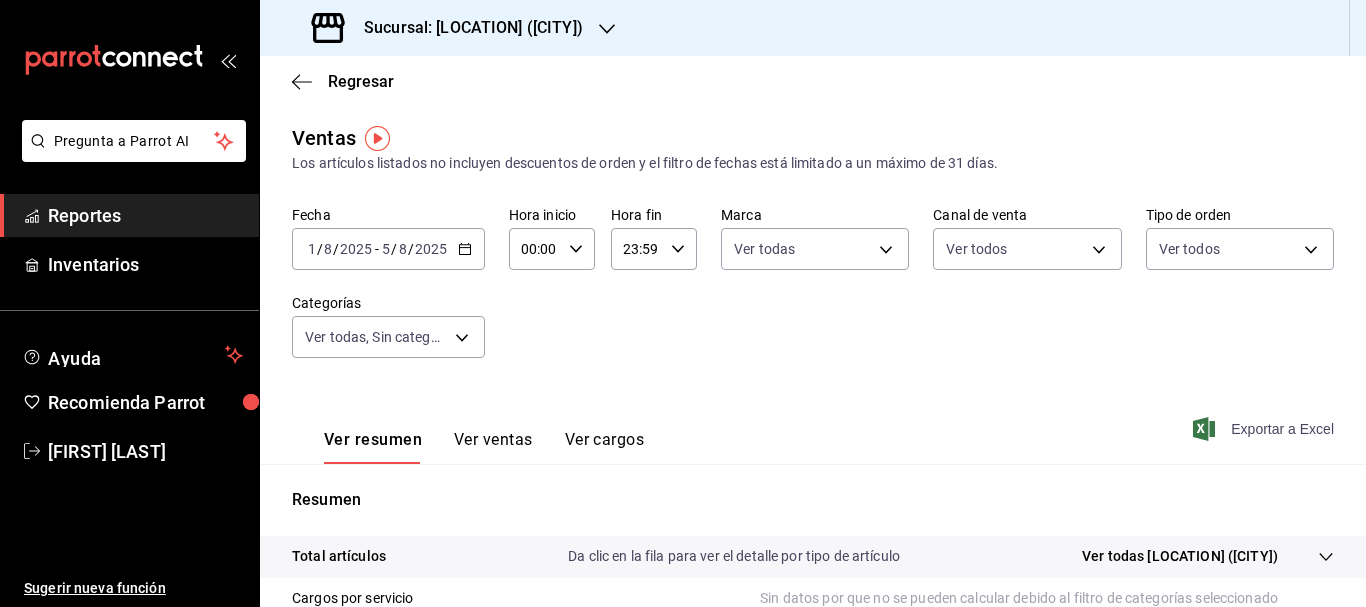click on "Exportar a Excel" at bounding box center [1265, 429] 